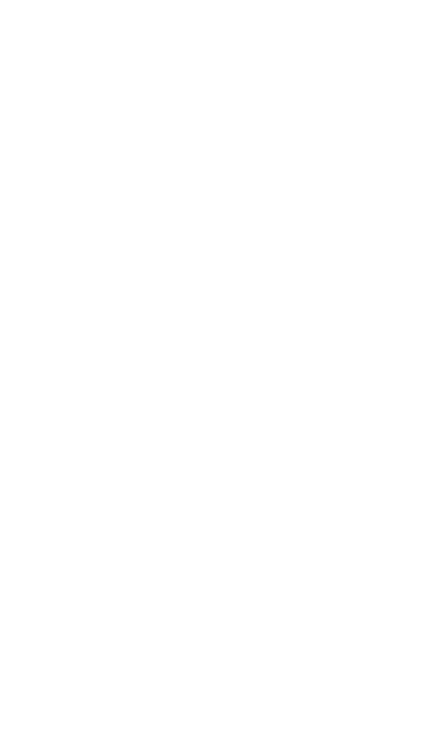 scroll, scrollTop: 0, scrollLeft: 0, axis: both 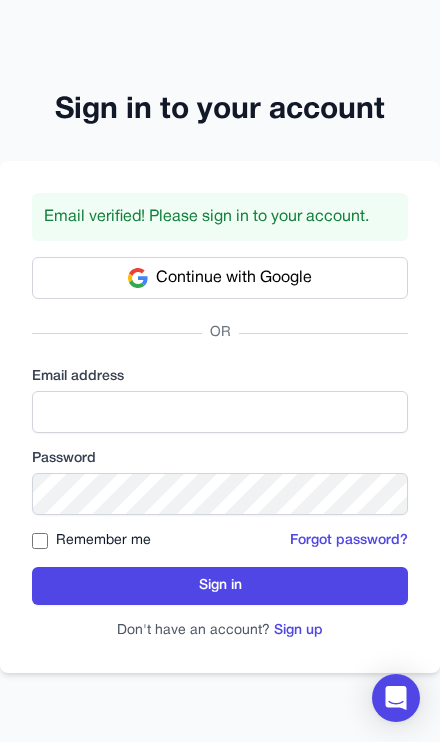 click on "Email address" at bounding box center [220, 377] 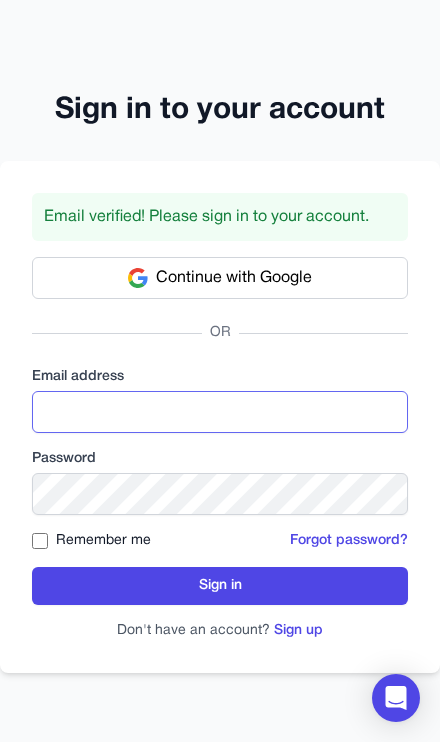 click at bounding box center [220, 412] 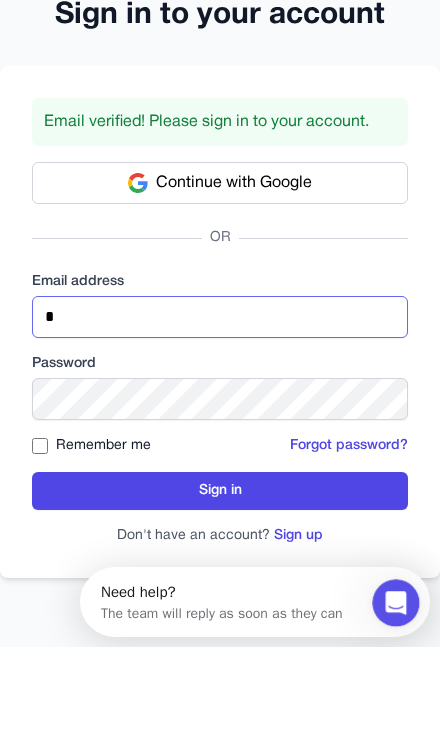 scroll, scrollTop: 0, scrollLeft: 0, axis: both 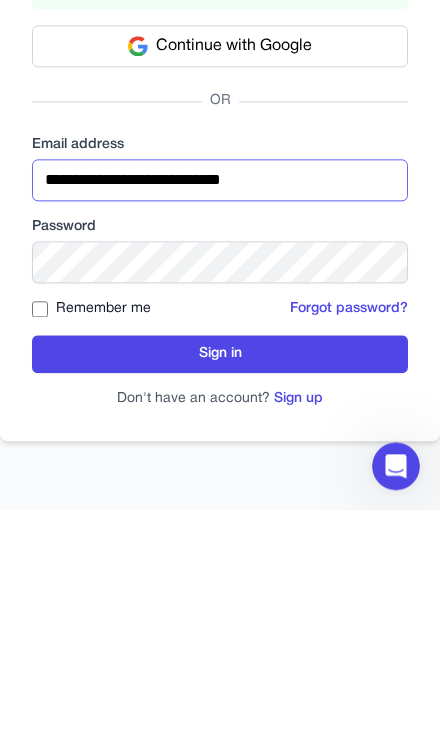 type on "**********" 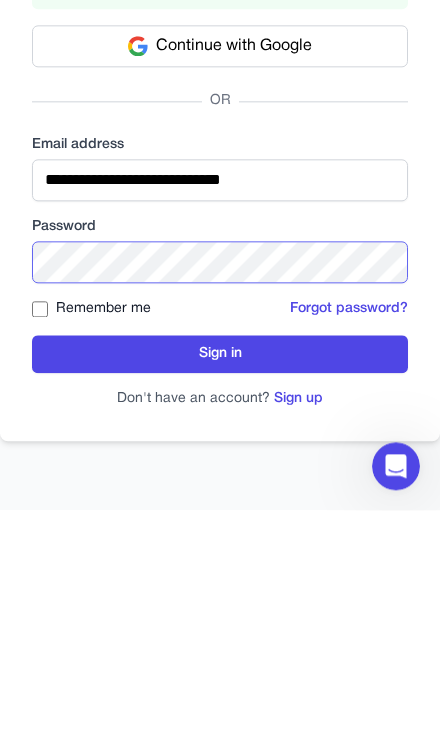 scroll, scrollTop: 3, scrollLeft: 0, axis: vertical 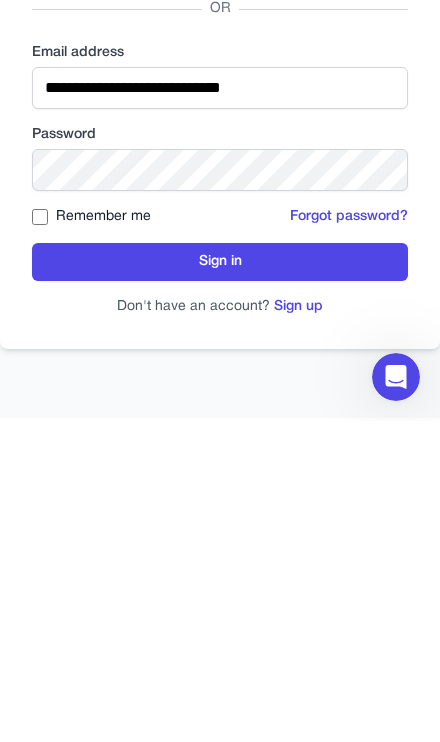 click on "Sign in" at bounding box center [220, 583] 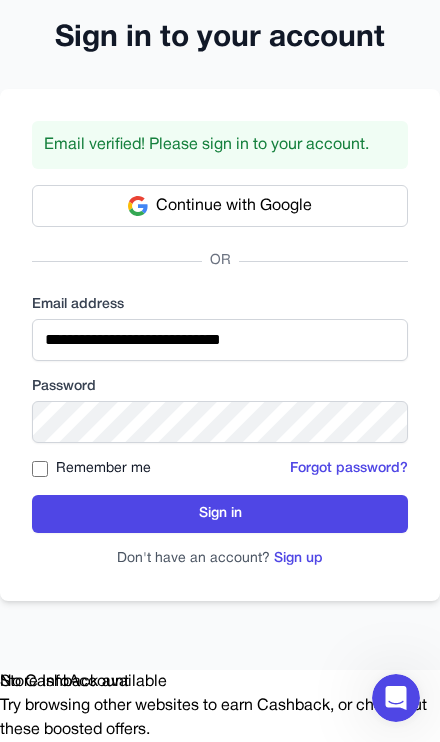 scroll, scrollTop: 0, scrollLeft: 0, axis: both 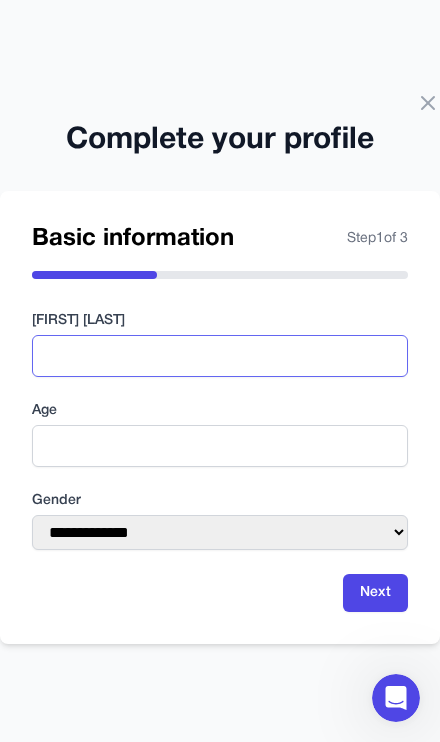 click at bounding box center [220, 356] 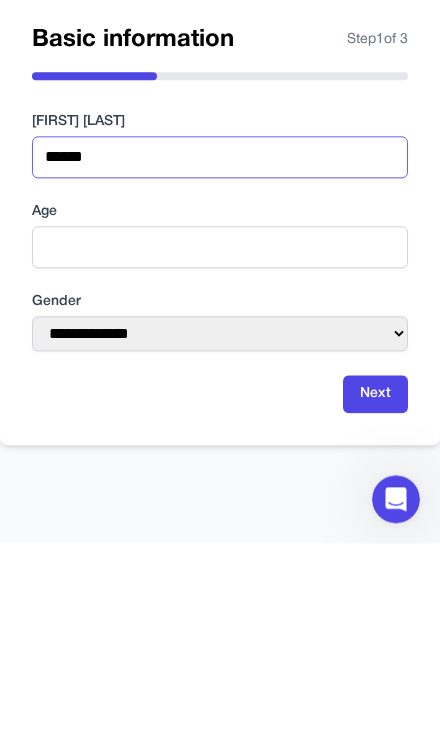 type on "******" 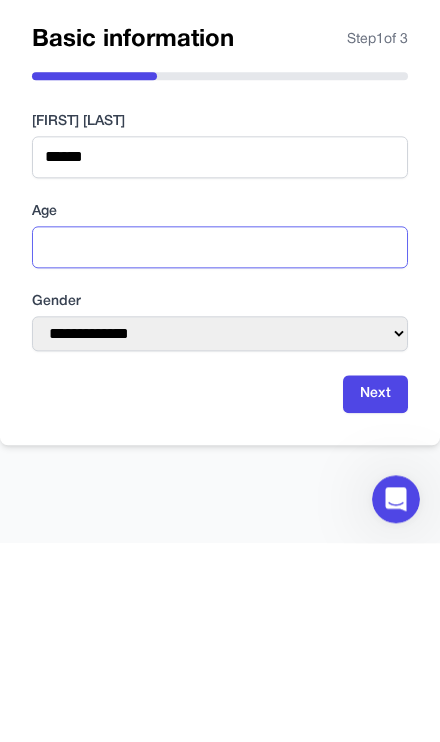 click at bounding box center [220, 446] 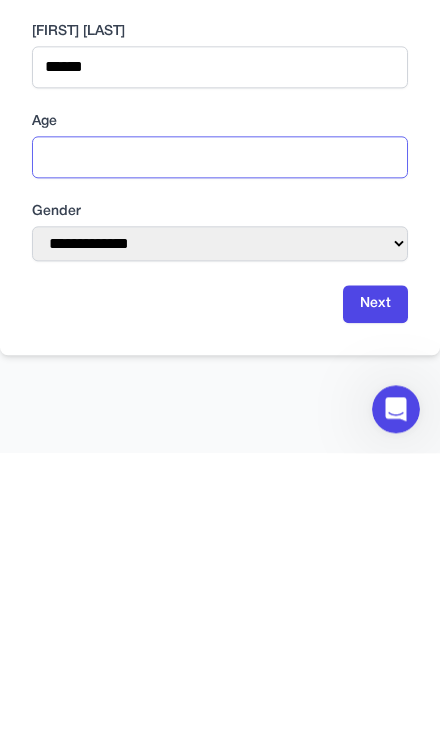 type on "**" 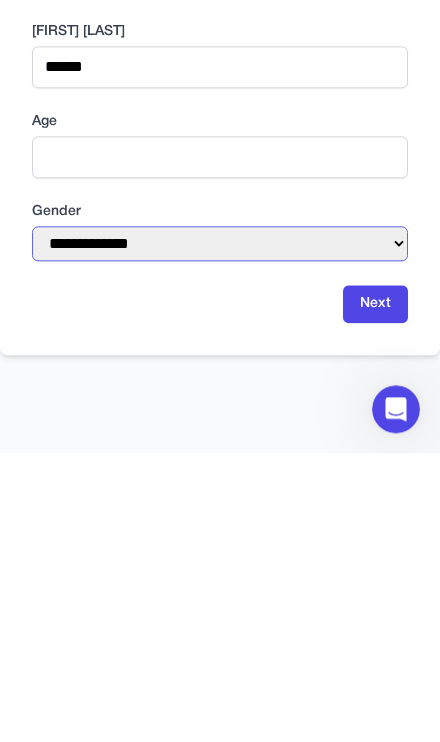 click on "**********" at bounding box center [220, 532] 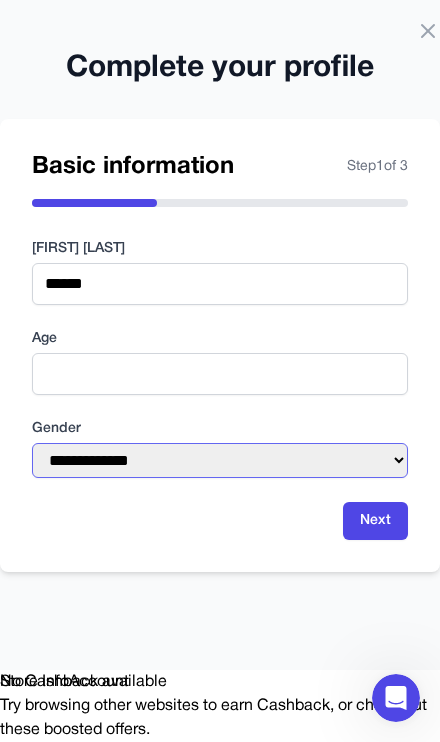 select on "****" 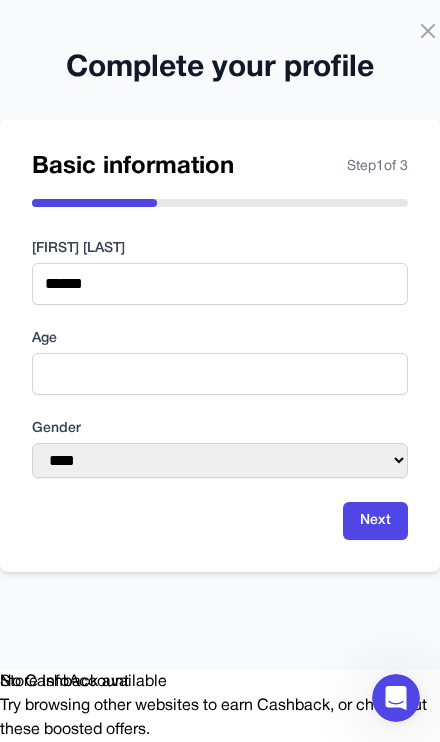 click on "Next" at bounding box center [375, 521] 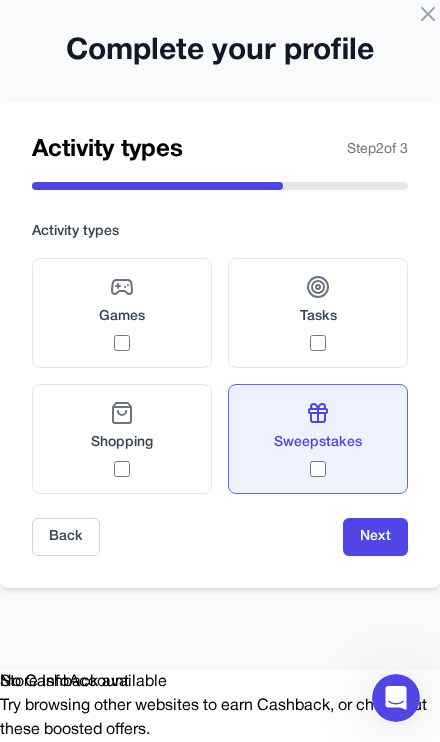click on "Games" at bounding box center [122, 313] 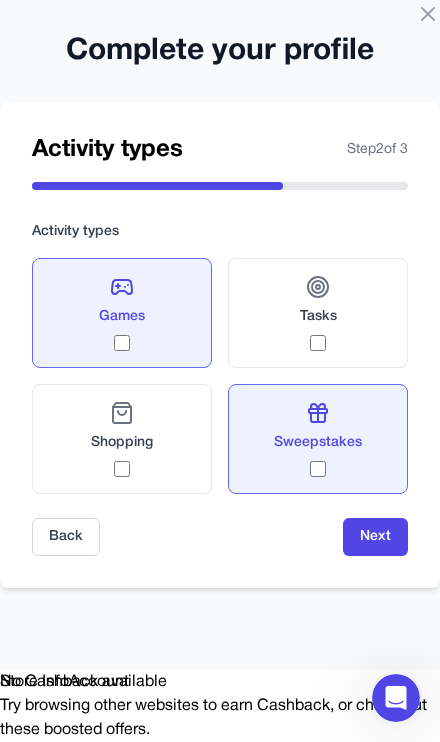 click on "Next" at bounding box center [375, 537] 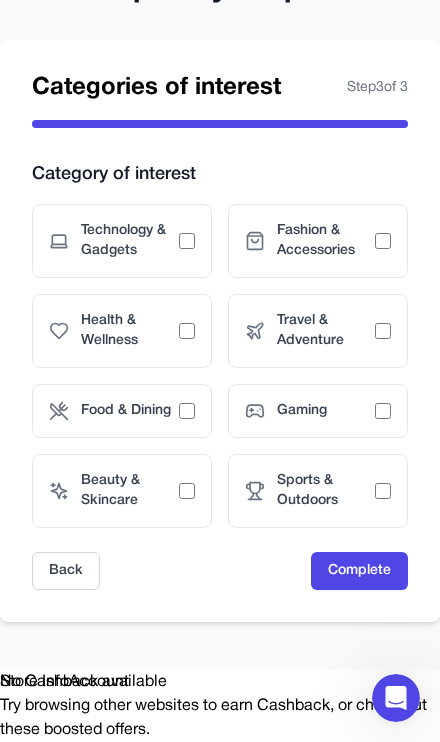 click on "Sports & Outdoors" at bounding box center [318, 491] 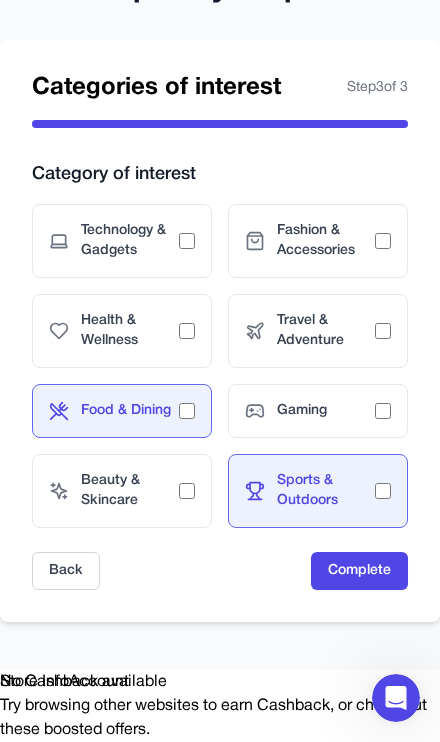 click on "Complete" at bounding box center (359, 571) 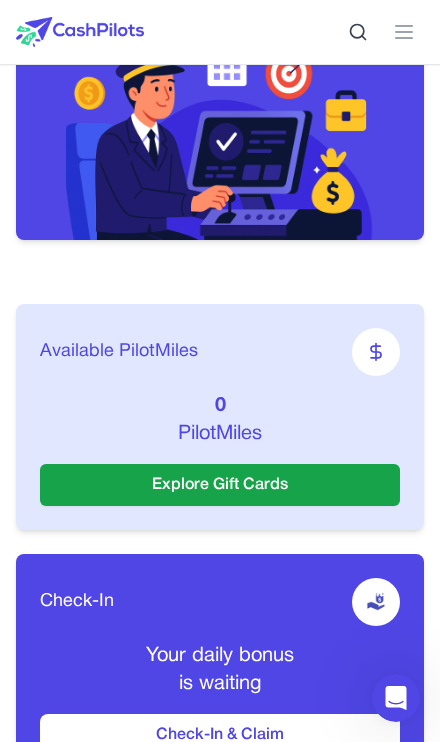 scroll, scrollTop: 347, scrollLeft: 0, axis: vertical 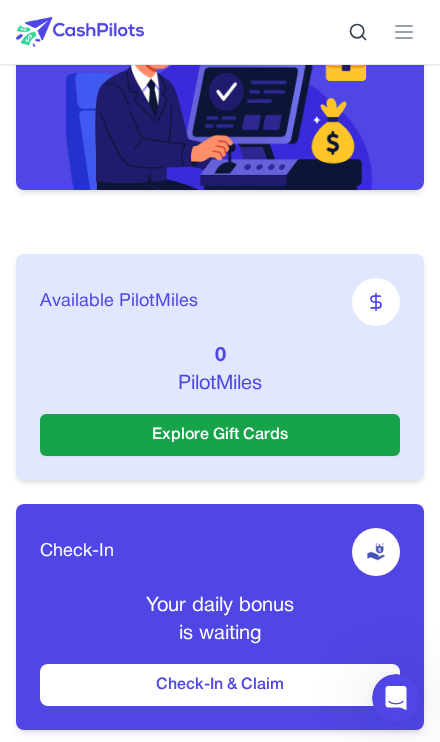click on "Explore Gift Cards" at bounding box center [220, 435] 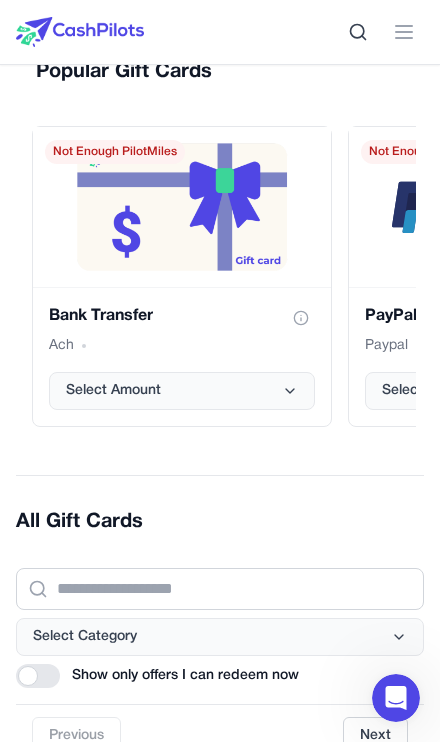 scroll, scrollTop: 523, scrollLeft: 0, axis: vertical 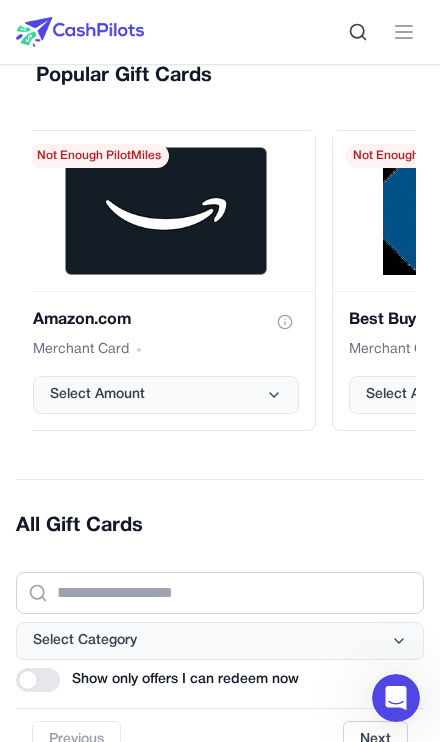 click on "Select Amount" at bounding box center [166, 395] 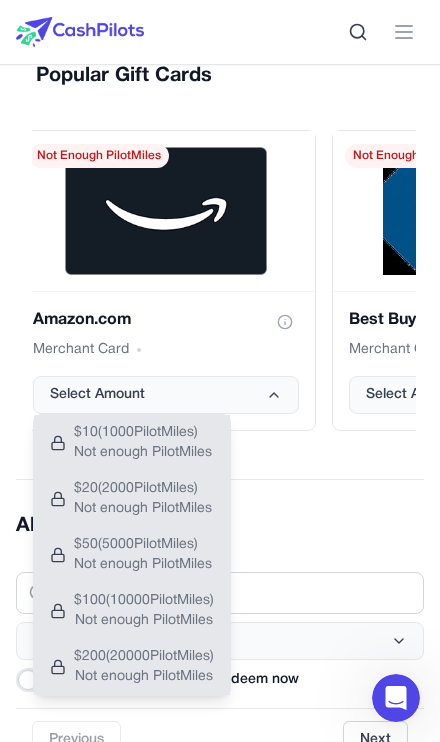 click on "Select Amount" at bounding box center (166, 395) 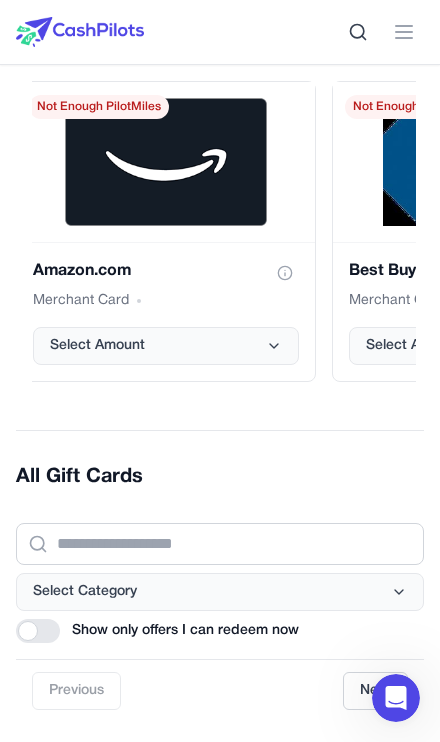 scroll, scrollTop: 0, scrollLeft: 0, axis: both 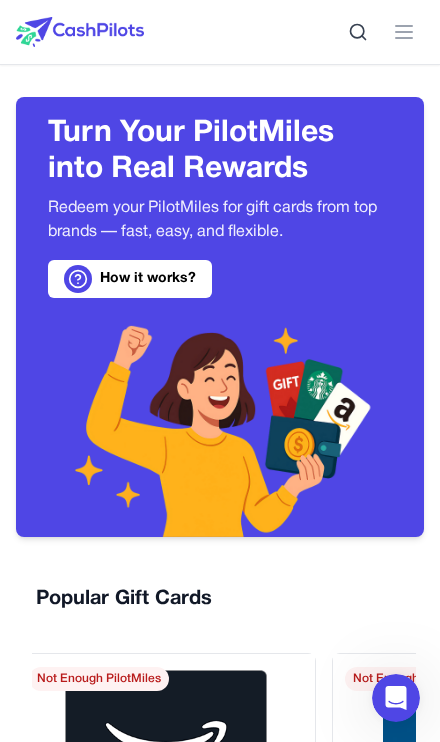 click 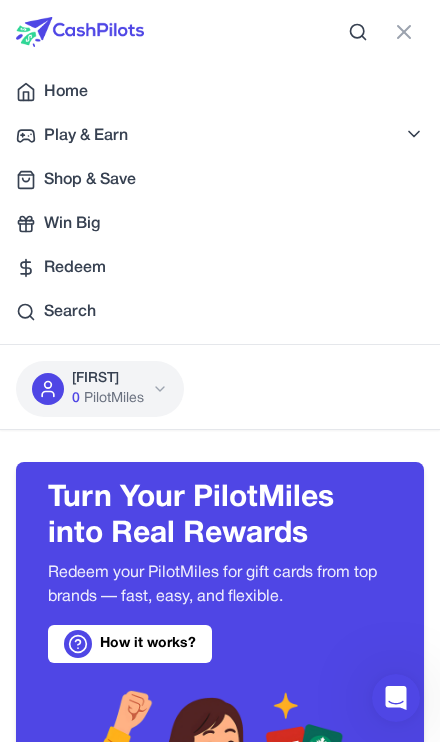 click on "Play & Earn" at bounding box center [220, 136] 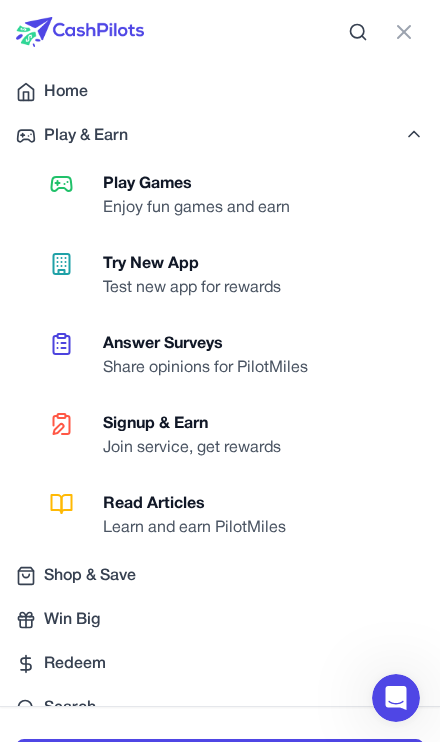 click on "Enjoy fun games and earn" at bounding box center [196, 208] 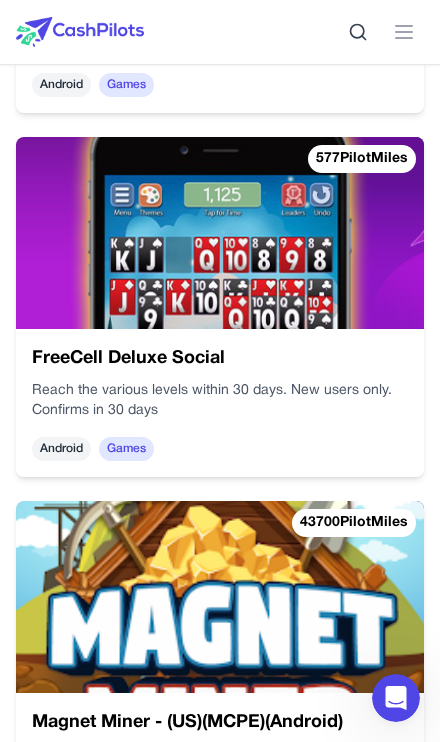 scroll, scrollTop: 1685, scrollLeft: 0, axis: vertical 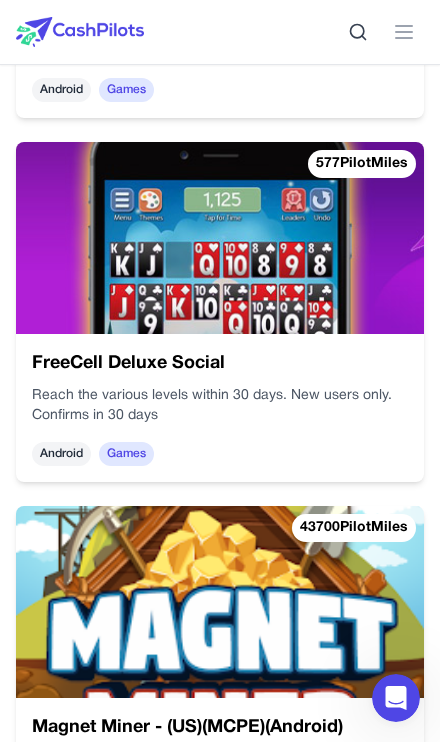 click at bounding box center [220, 238] 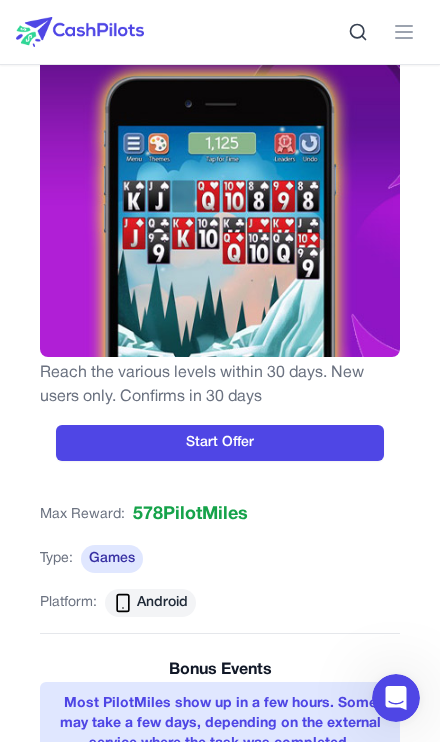 scroll, scrollTop: 157, scrollLeft: 0, axis: vertical 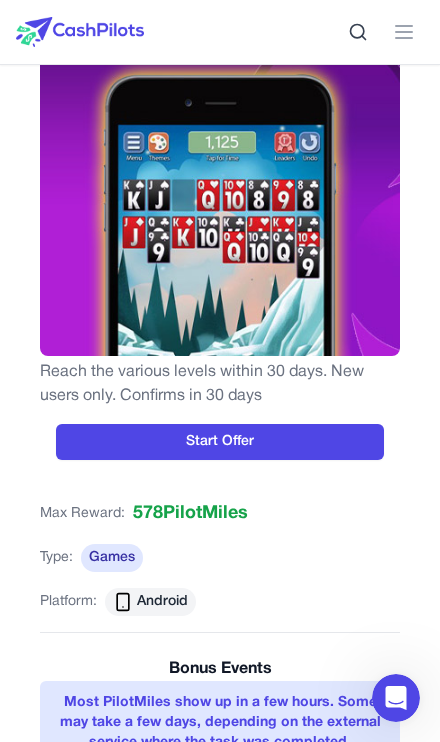click on "Android" at bounding box center [150, 602] 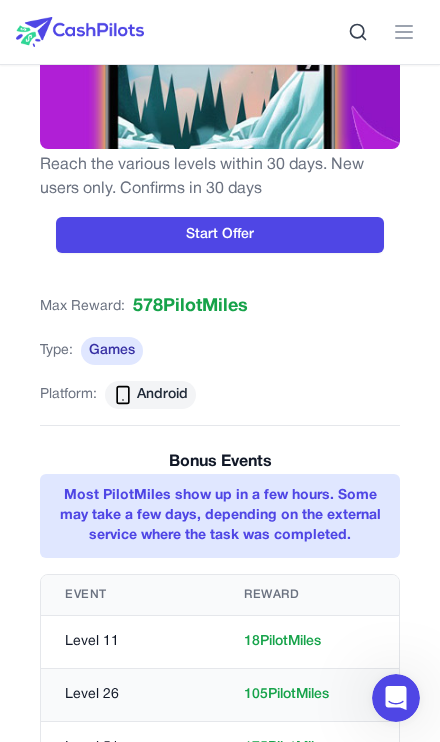 scroll, scrollTop: 0, scrollLeft: 0, axis: both 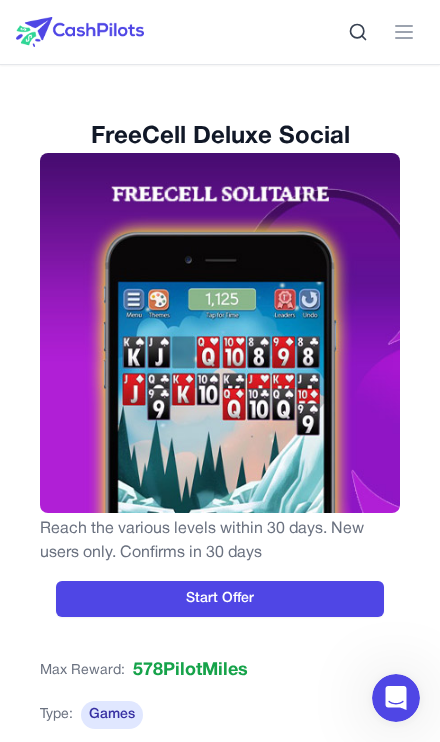 click at bounding box center (80, 32) 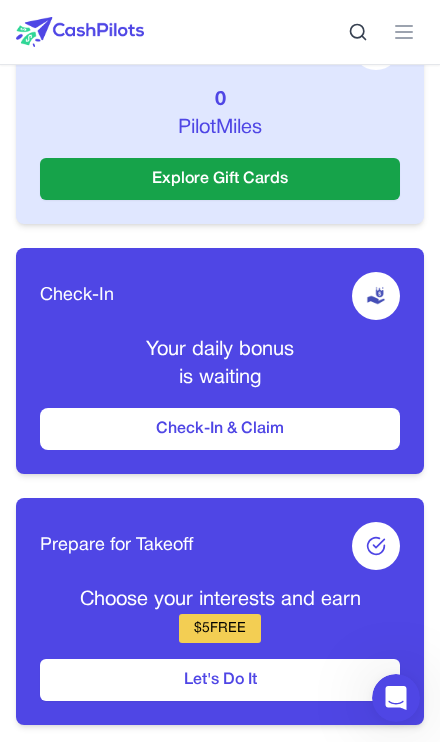 scroll, scrollTop: 646, scrollLeft: 0, axis: vertical 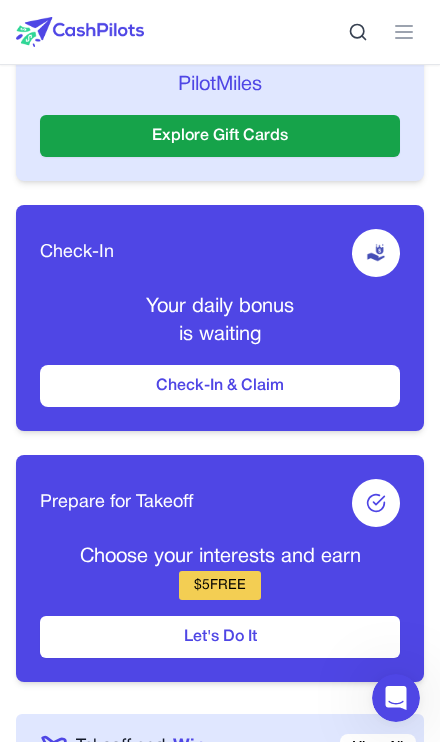 click on "Check-In & Claim" at bounding box center [220, 386] 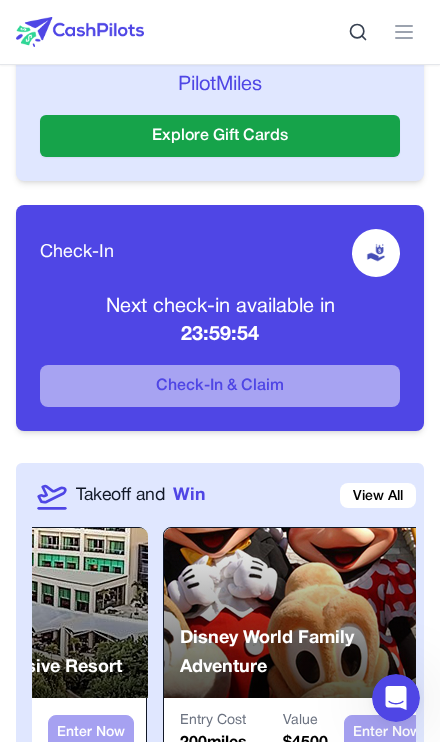 scroll, scrollTop: 0, scrollLeft: 770, axis: horizontal 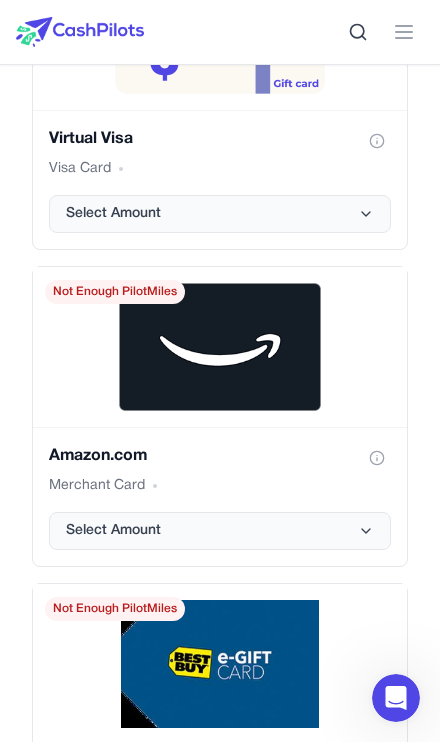 click at bounding box center [220, 347] 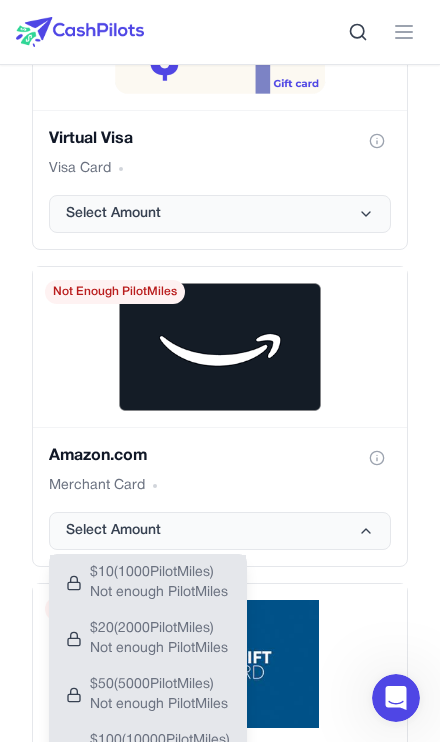 click on "$ 10  ( 1000  PilotMiles)" at bounding box center [159, 573] 